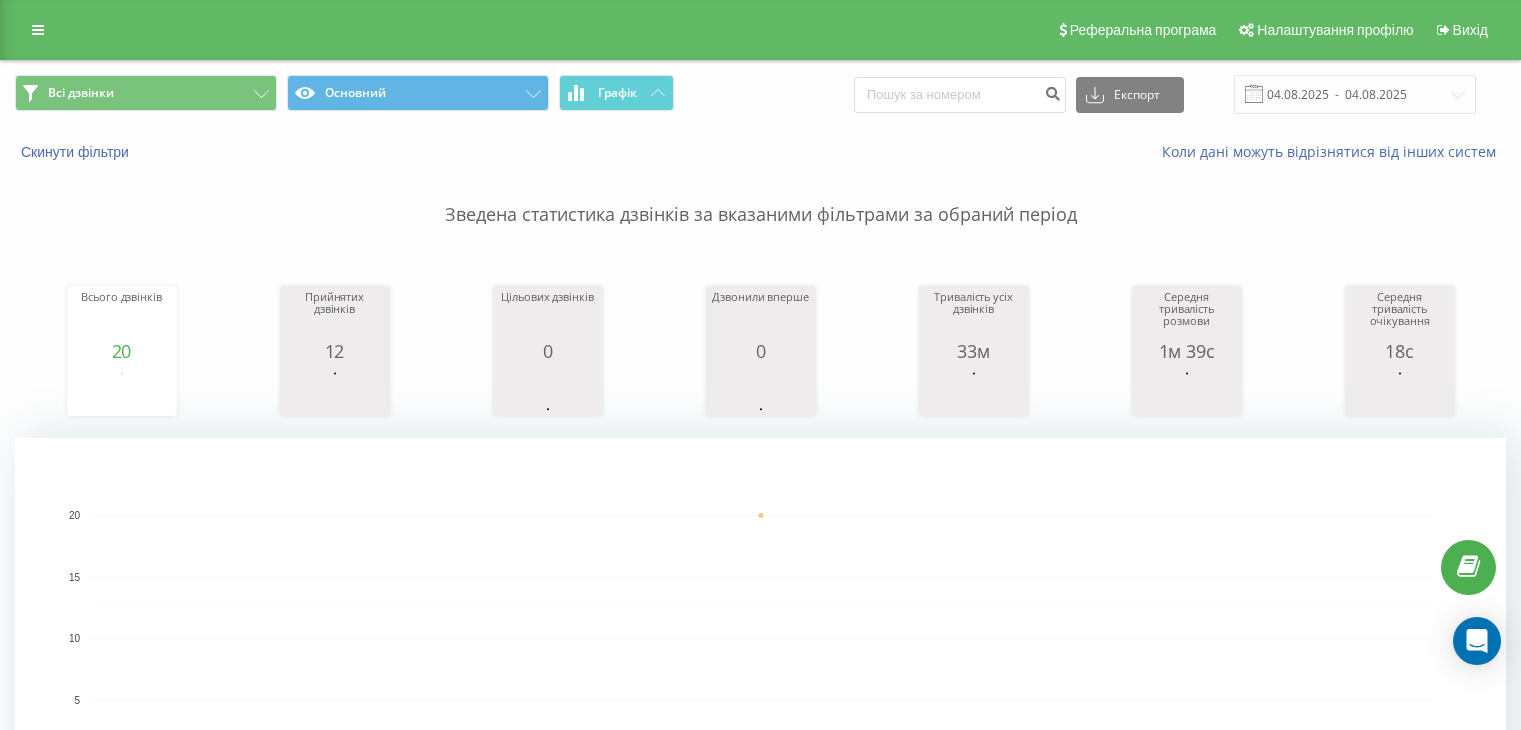 scroll, scrollTop: 0, scrollLeft: 0, axis: both 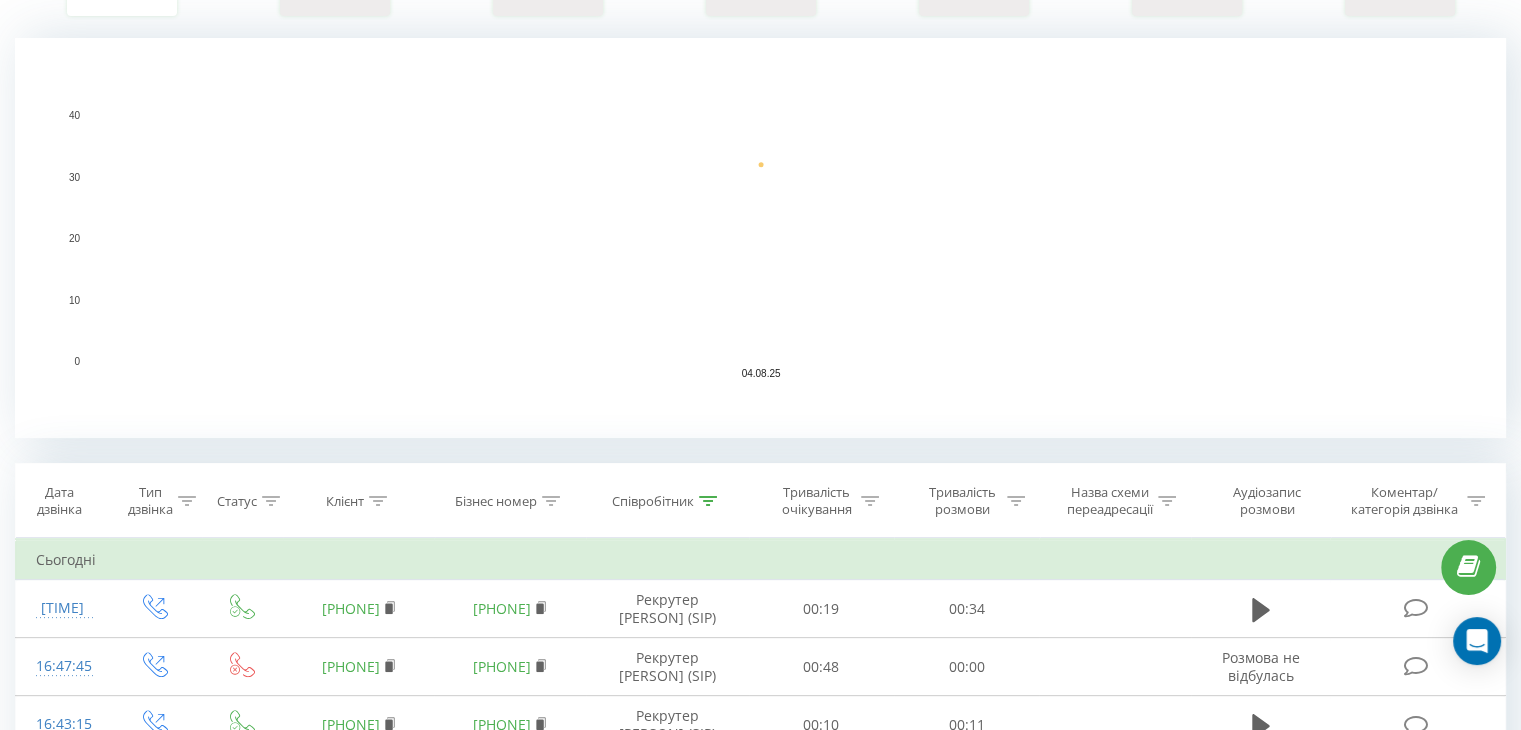 click 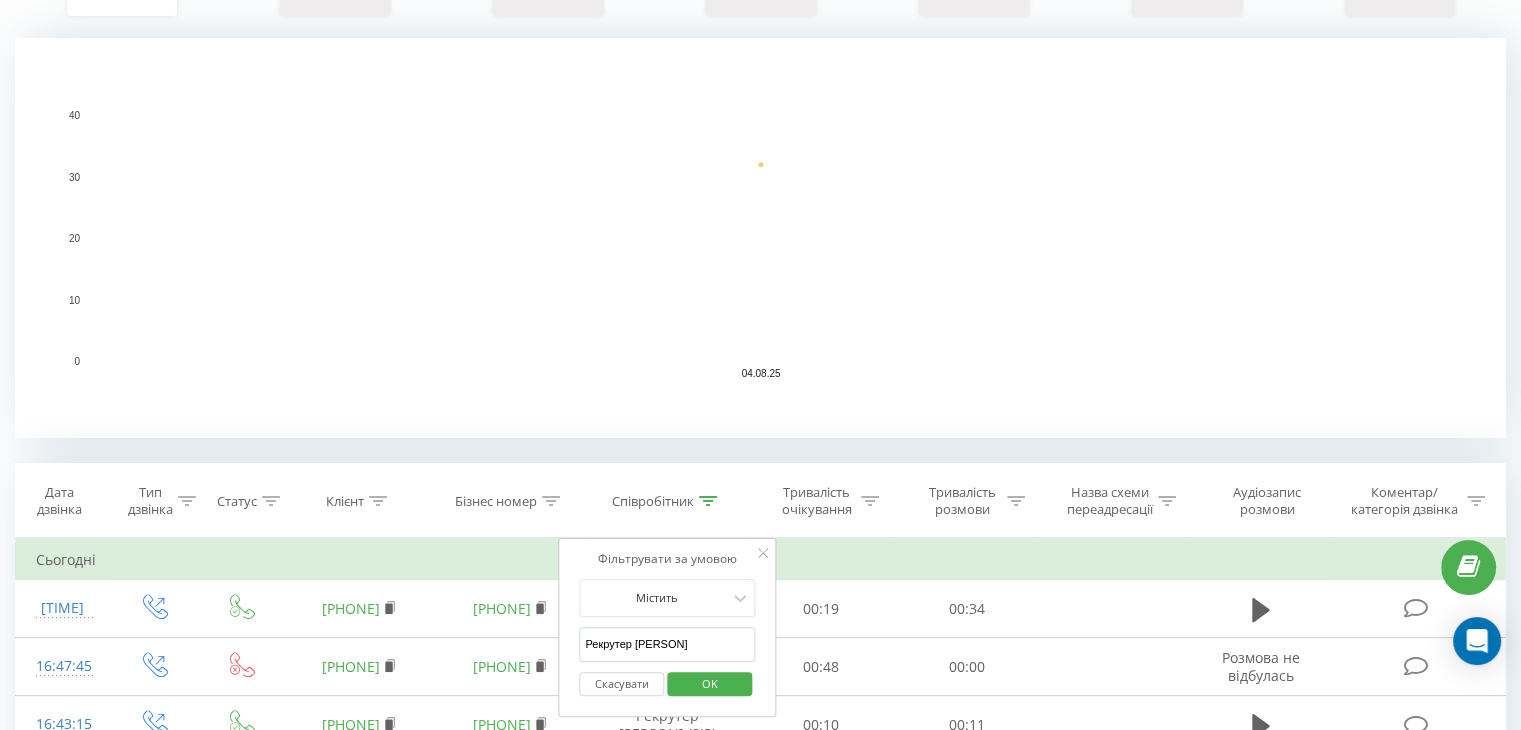 click on "Рекрутер [NAME]" at bounding box center [667, 644] 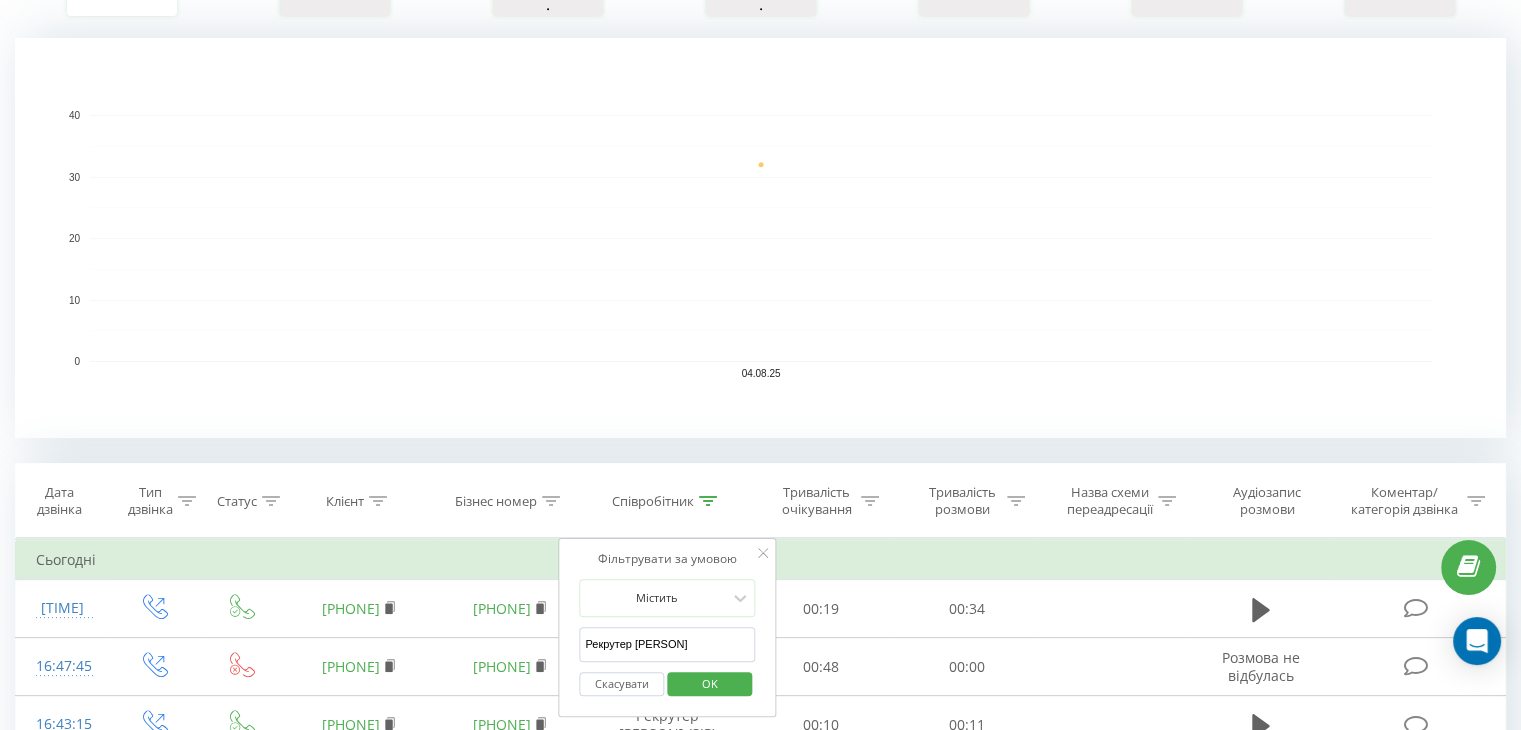 click on "Рекрутер [NAME]" at bounding box center [667, 644] 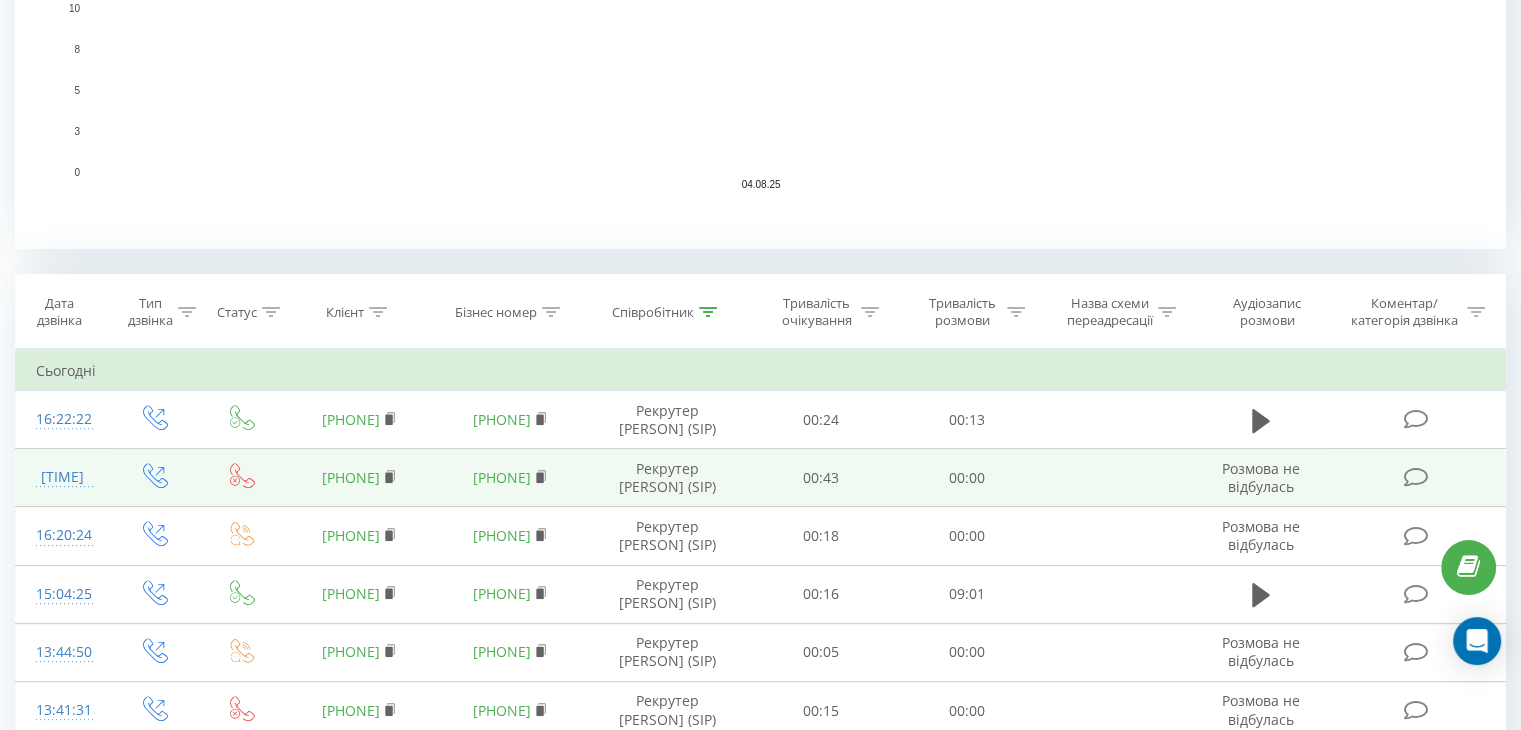 scroll, scrollTop: 600, scrollLeft: 0, axis: vertical 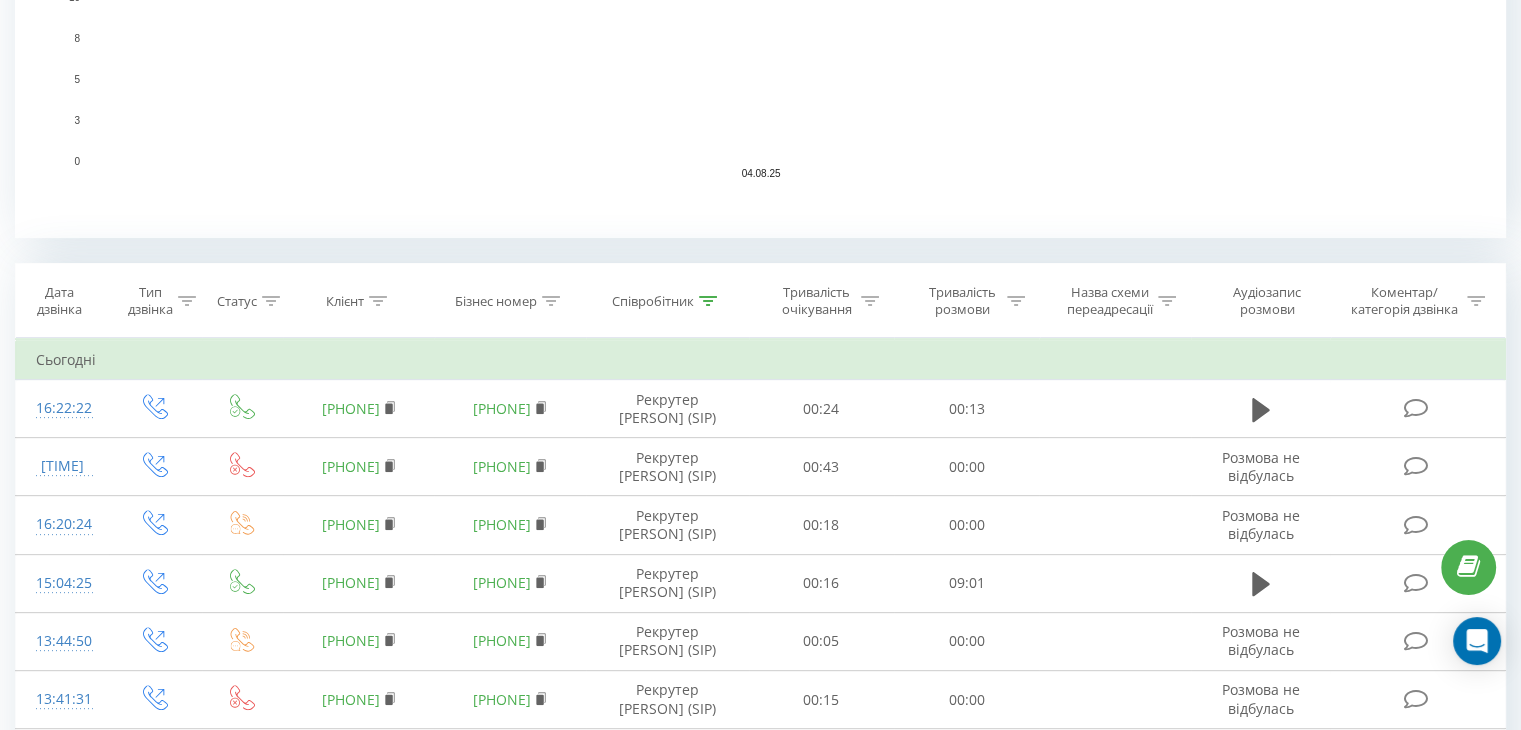 click at bounding box center (708, 301) 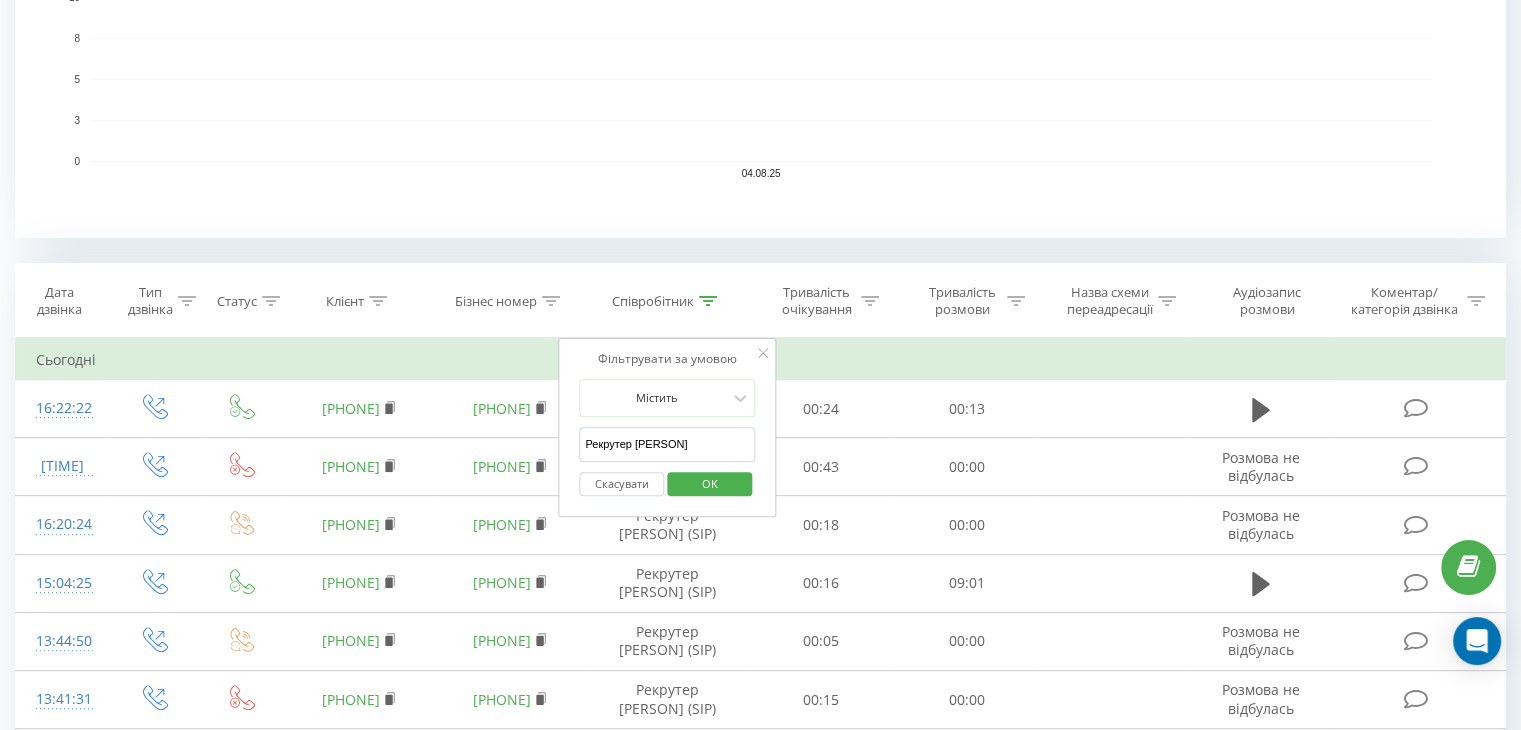 click on "Рекрутер Вероніка" at bounding box center (667, 444) 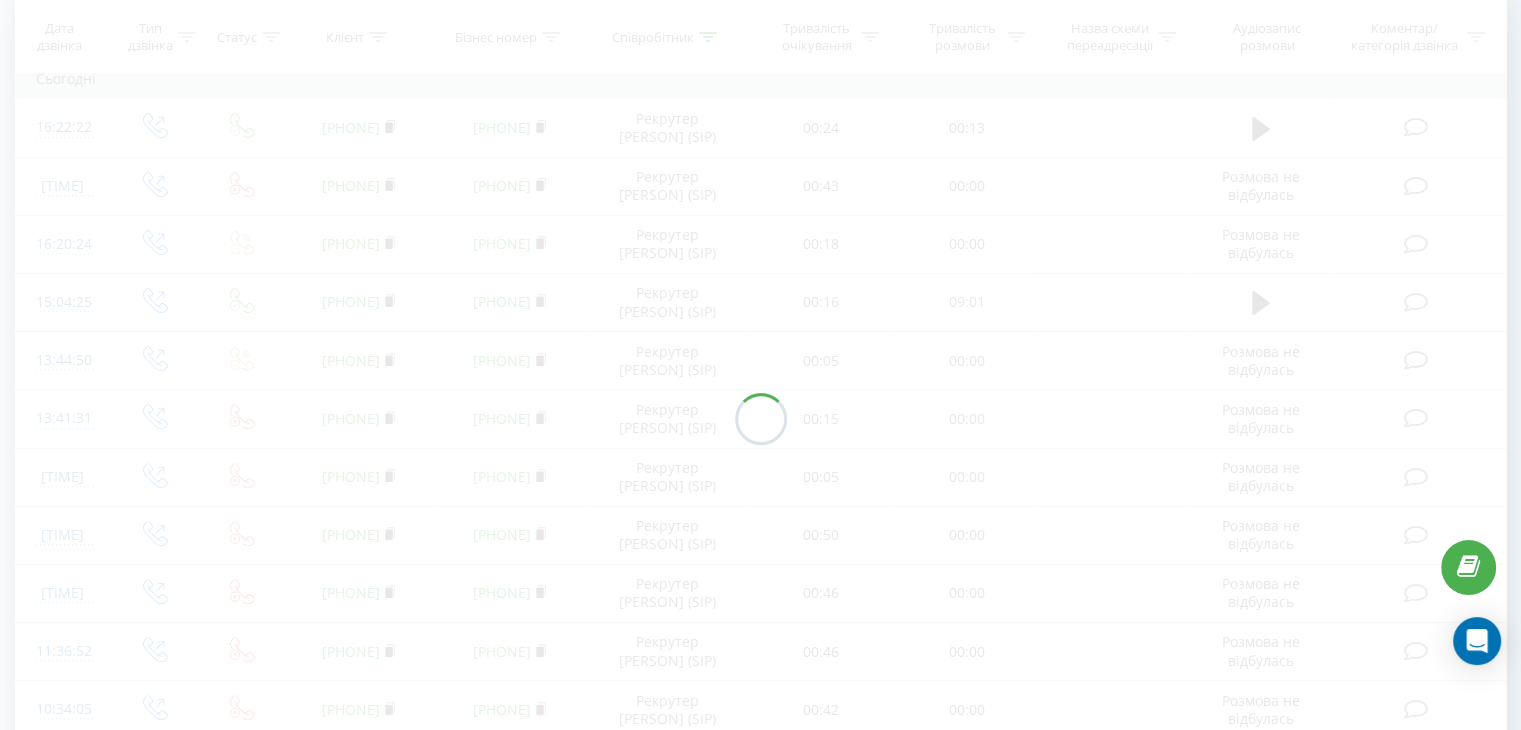 scroll, scrollTop: 880, scrollLeft: 0, axis: vertical 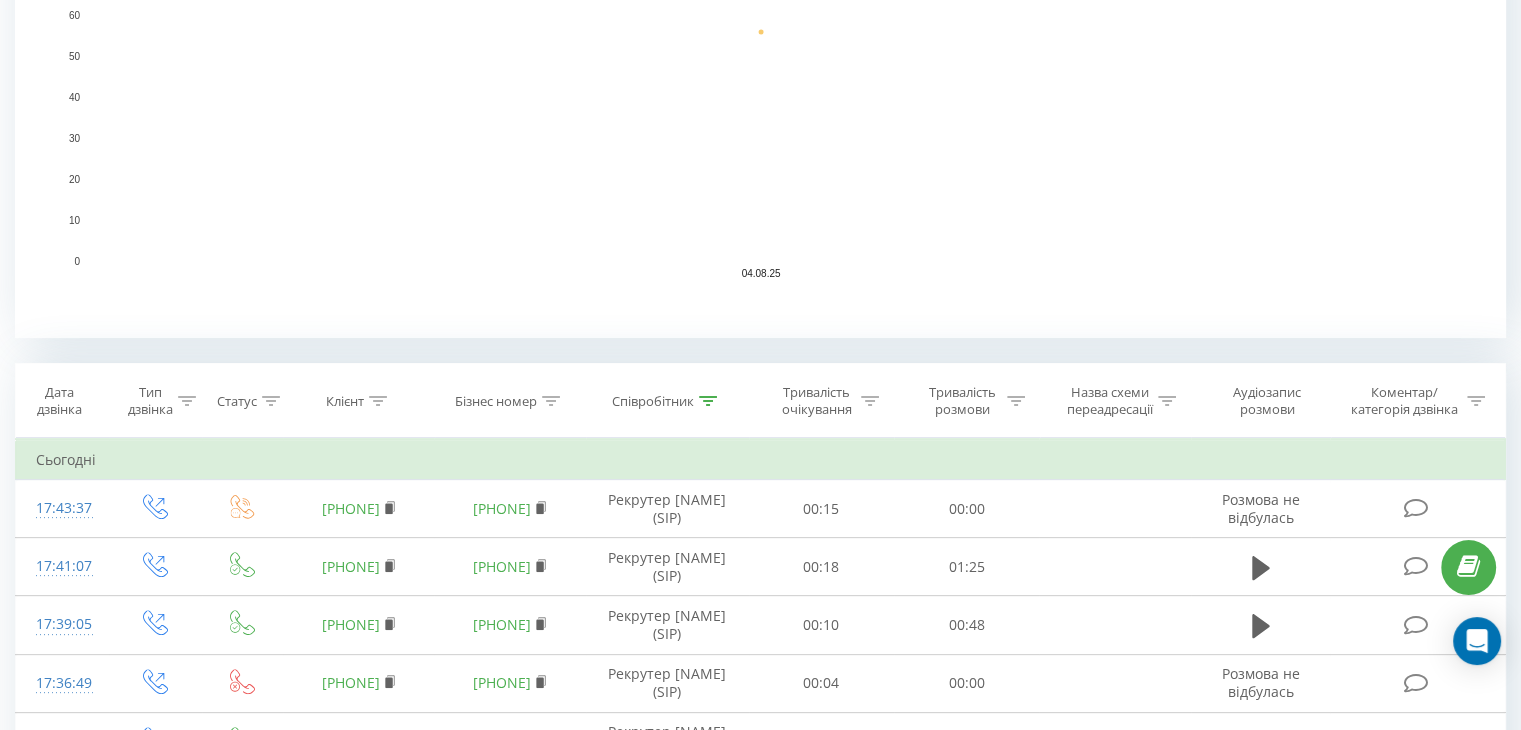 click at bounding box center [708, 401] 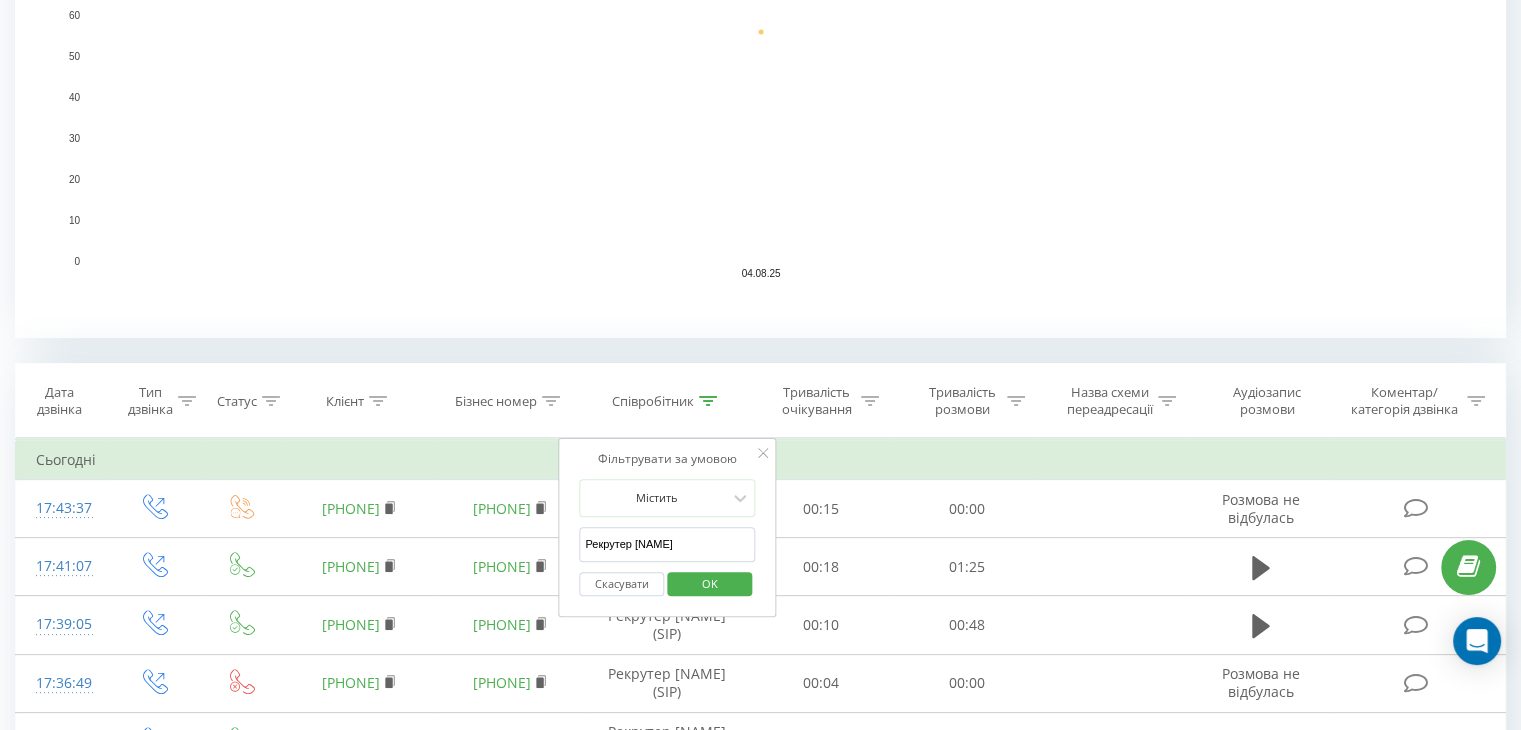 click on "Рекрутер [PERSON]" at bounding box center [667, 544] 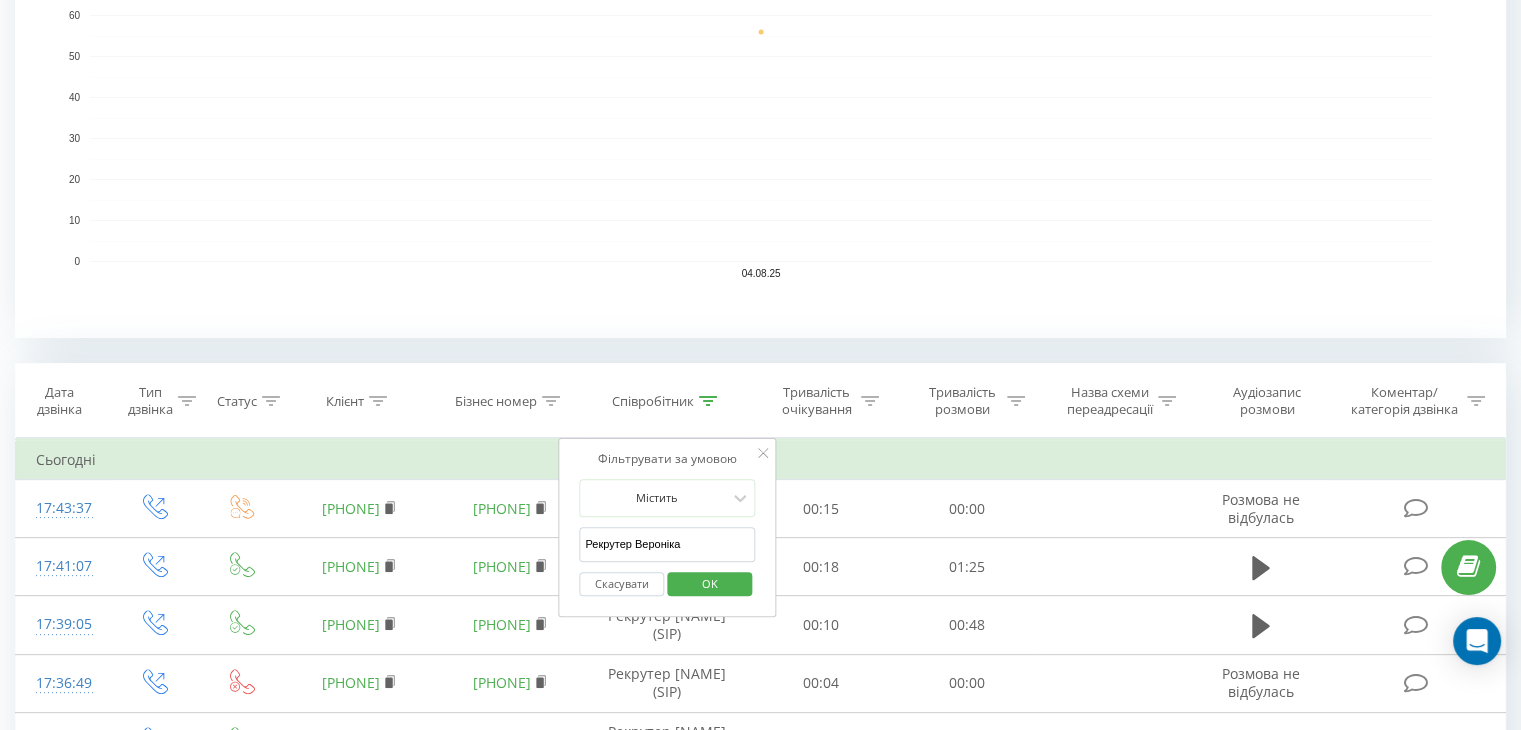 click on "OK" at bounding box center (710, 583) 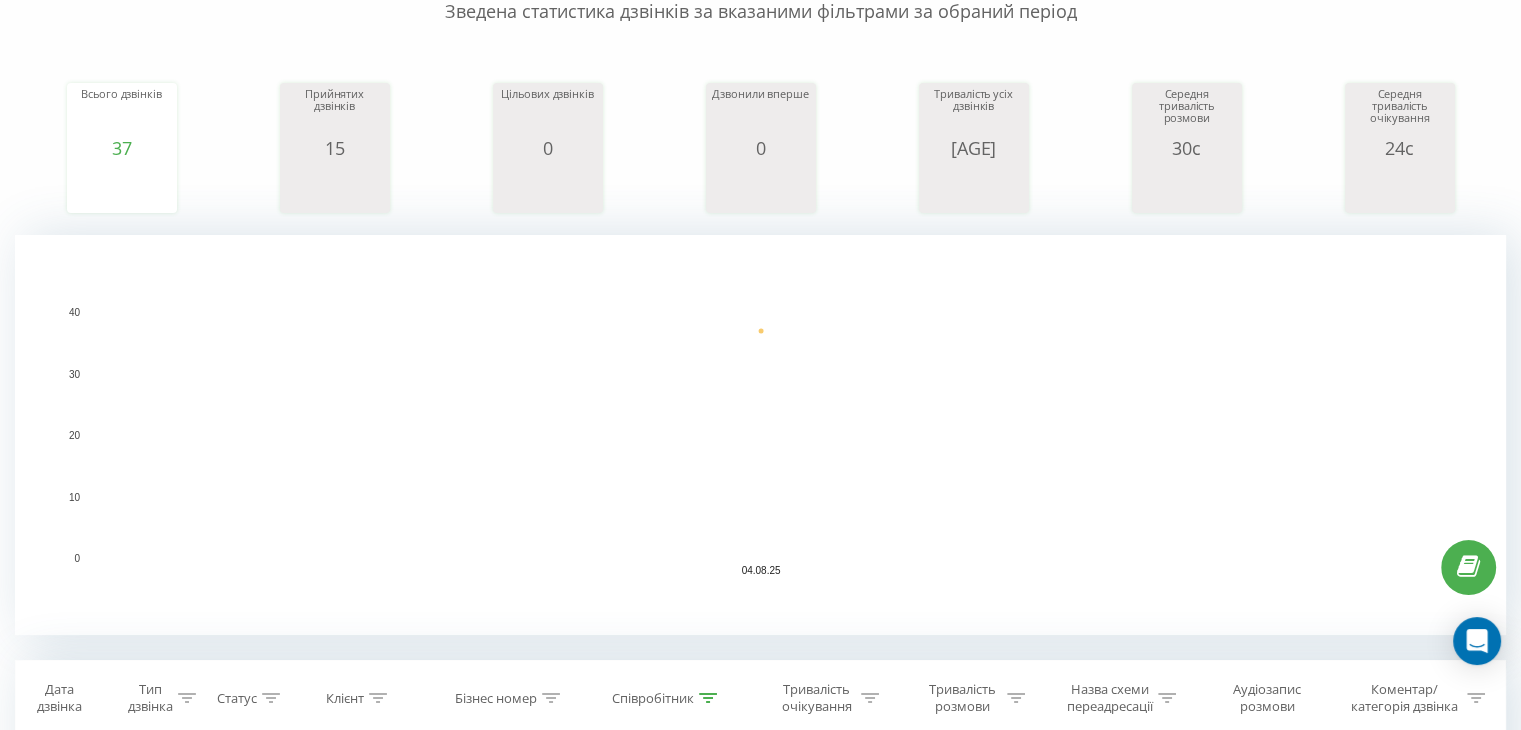 scroll, scrollTop: 600, scrollLeft: 0, axis: vertical 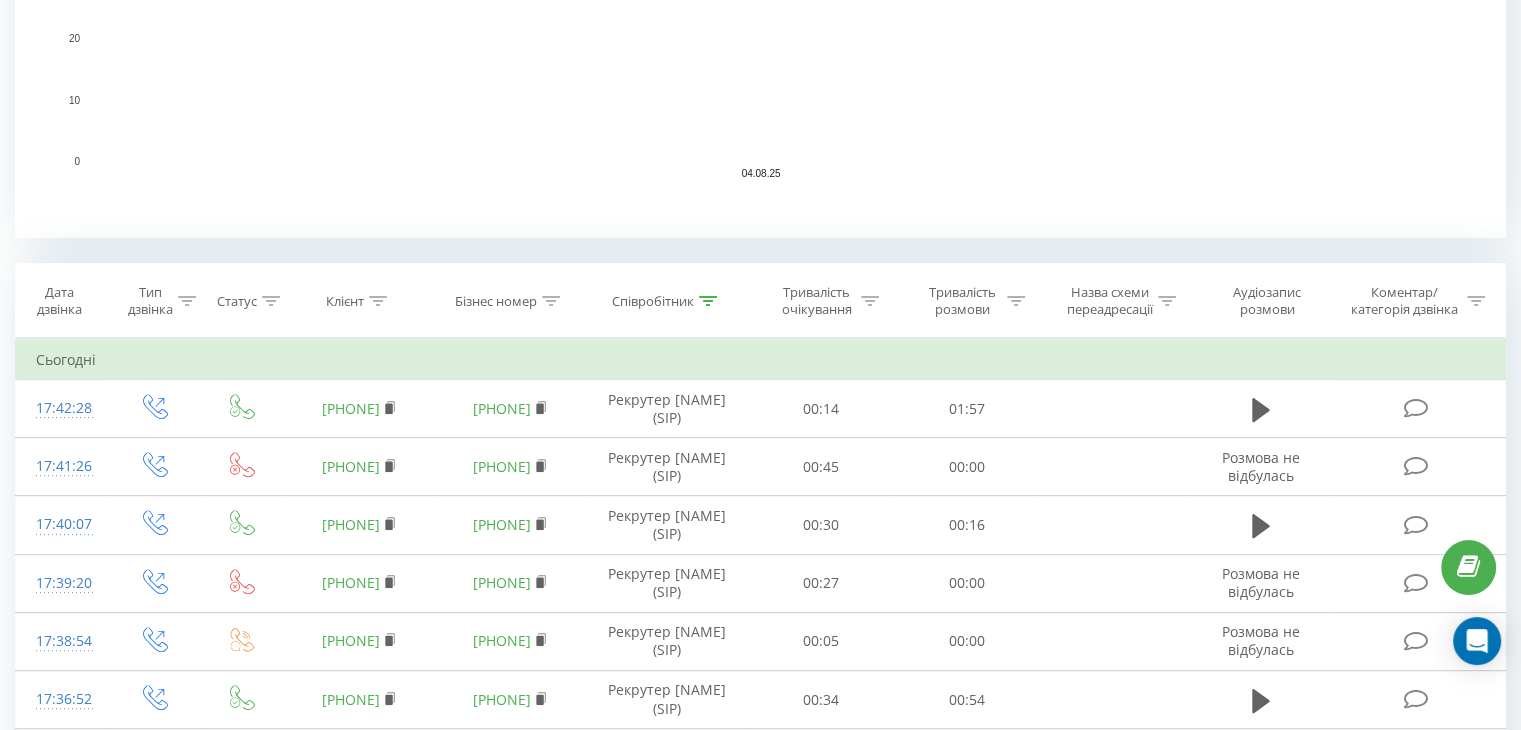 click 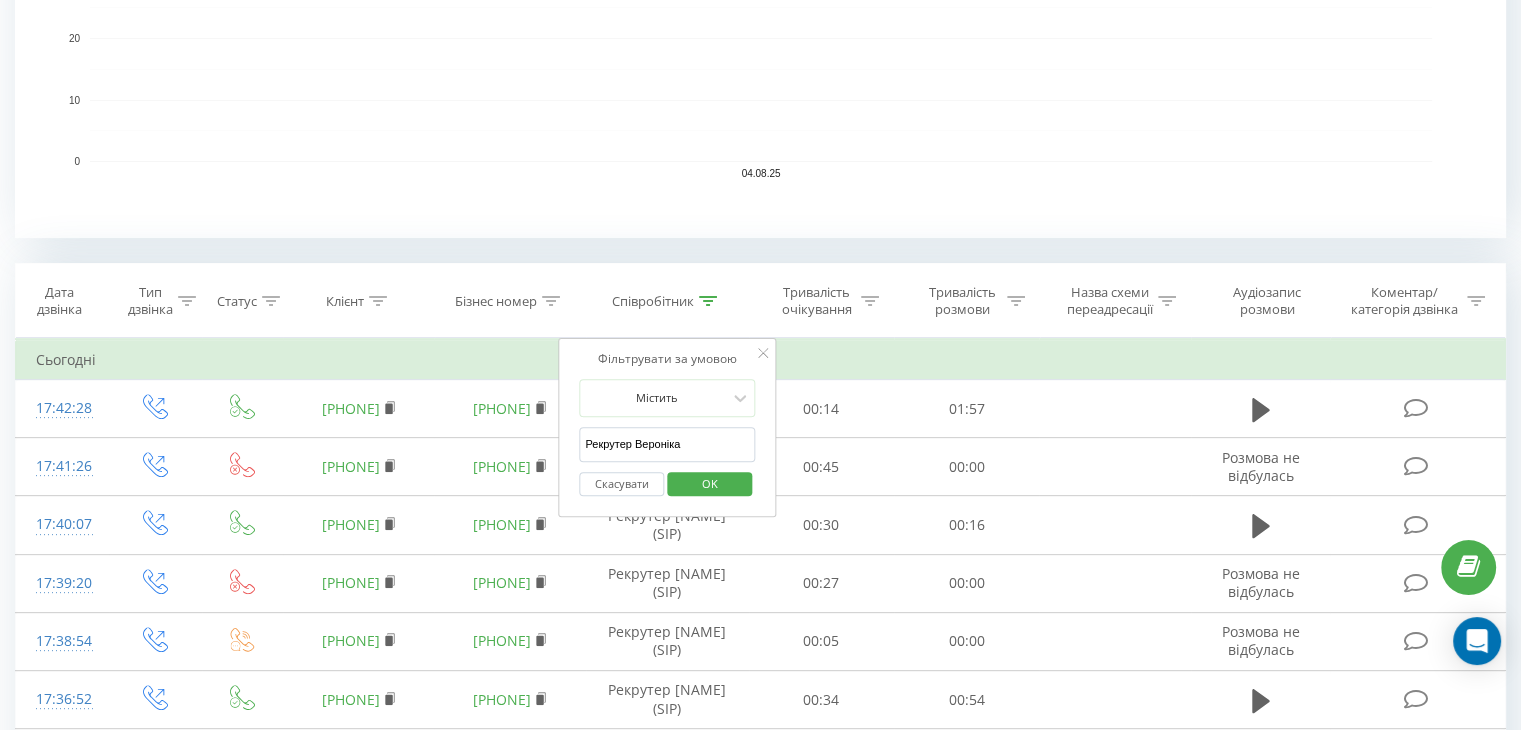 click on "Рекрутер Вероніка" at bounding box center [667, 444] 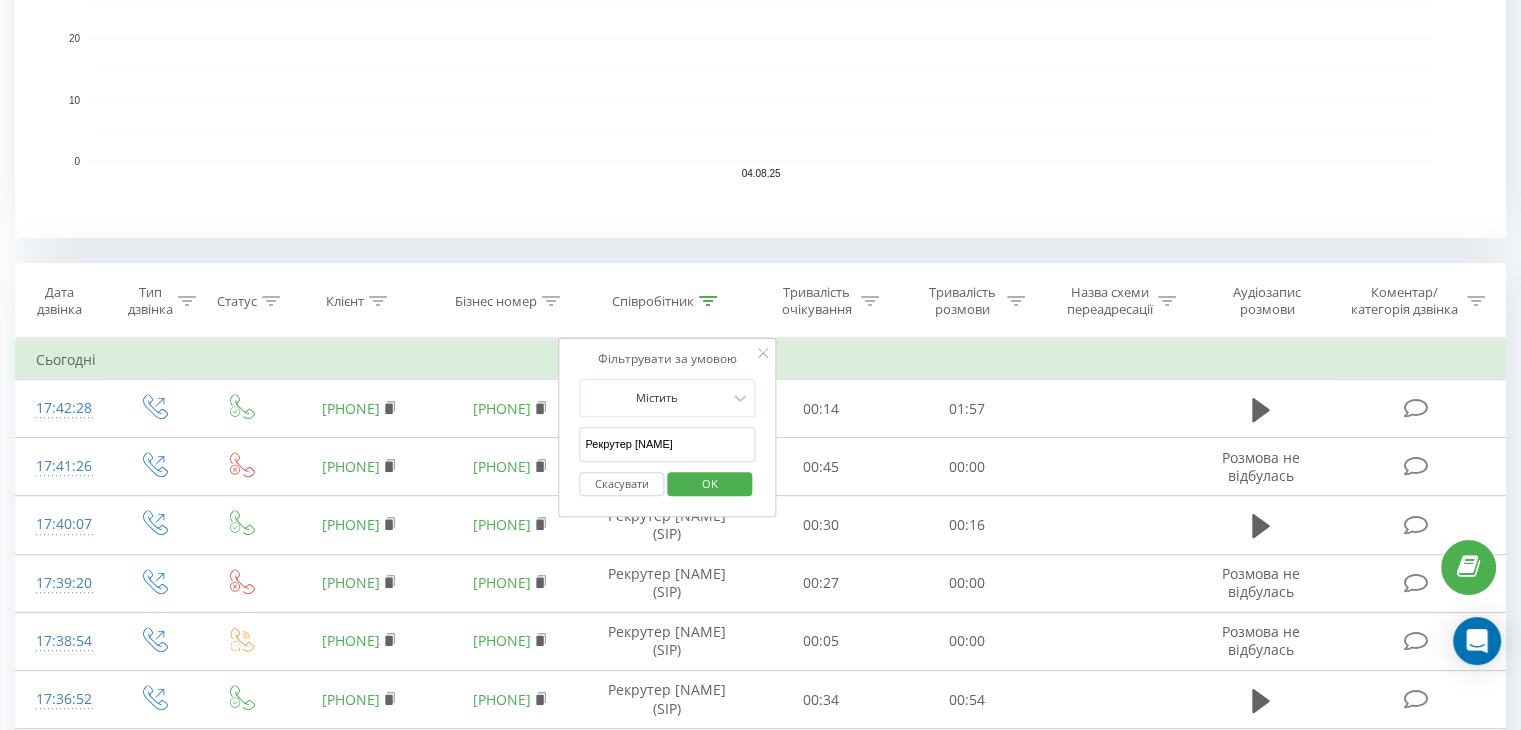 type on "Рекрутер [NAME]" 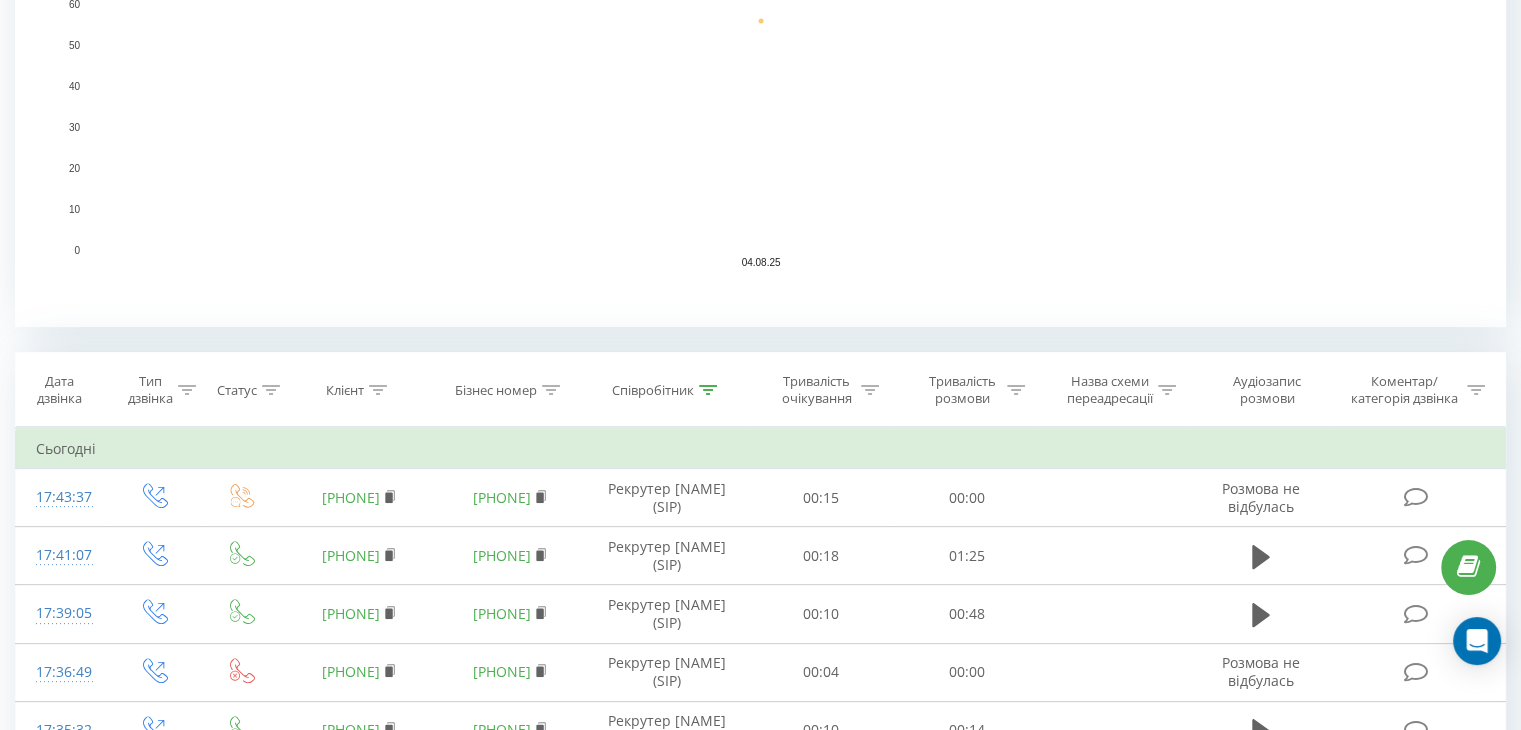 scroll, scrollTop: 280, scrollLeft: 0, axis: vertical 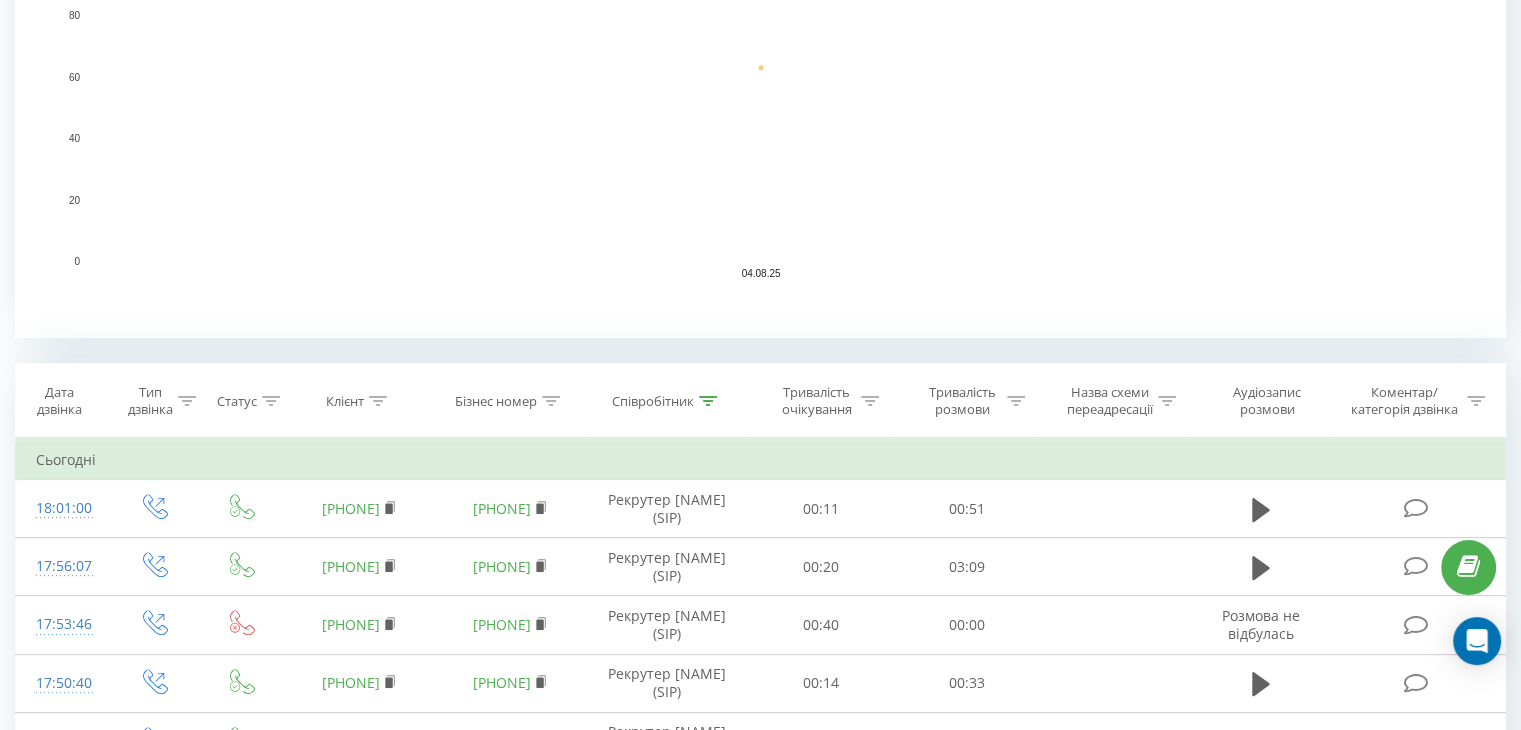 click 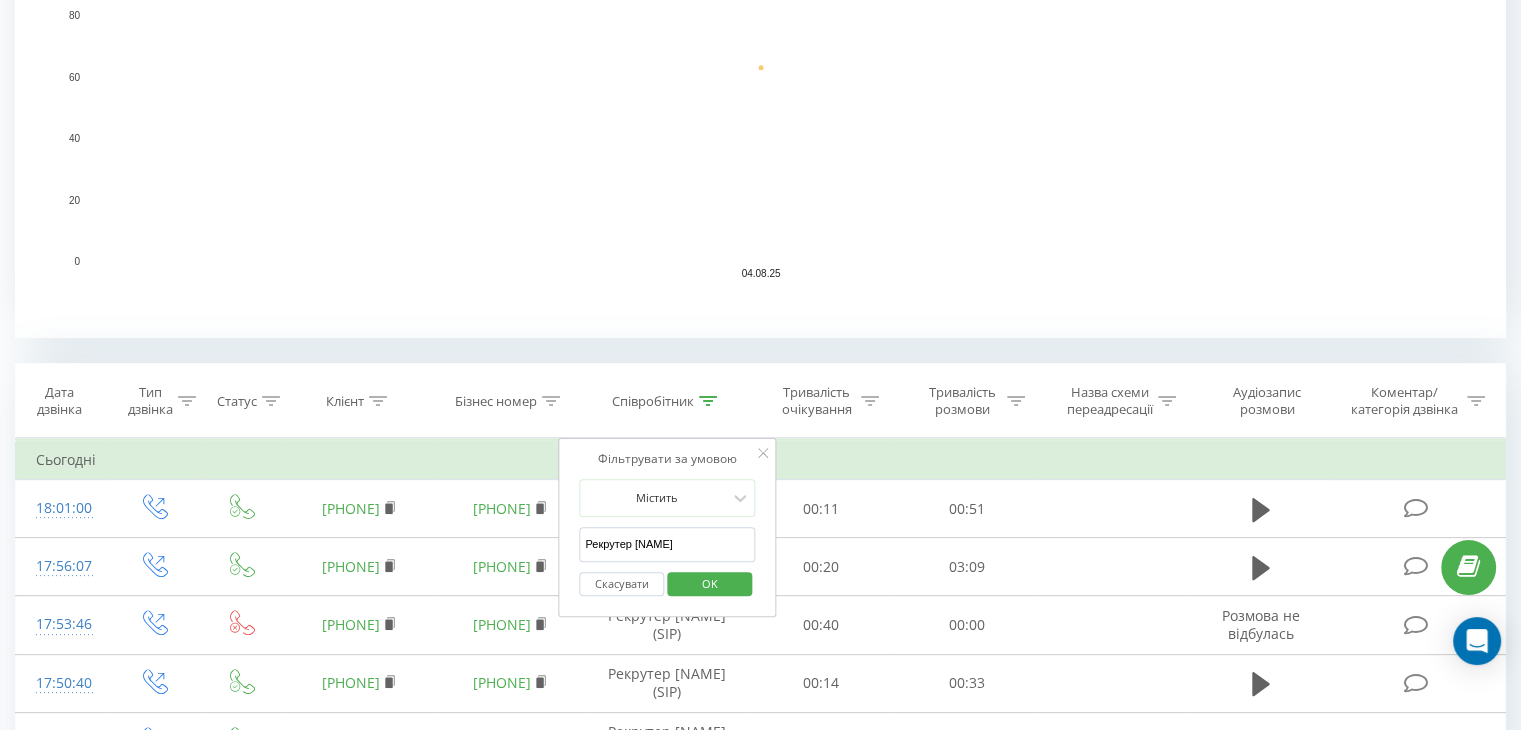 click on "Рекрутер [NAME]" at bounding box center [667, 544] 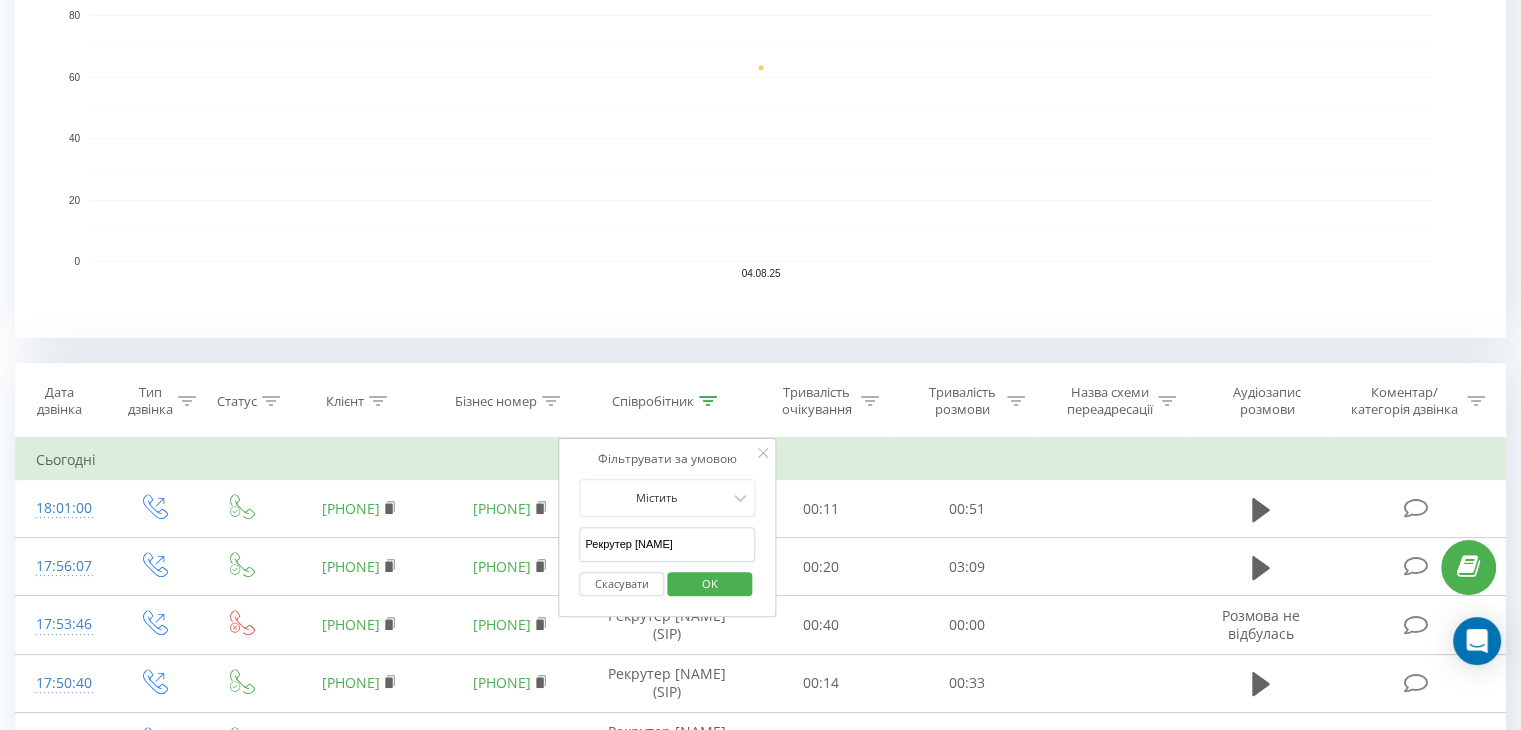 click on "Рекрутер [NAME]" at bounding box center [667, 544] 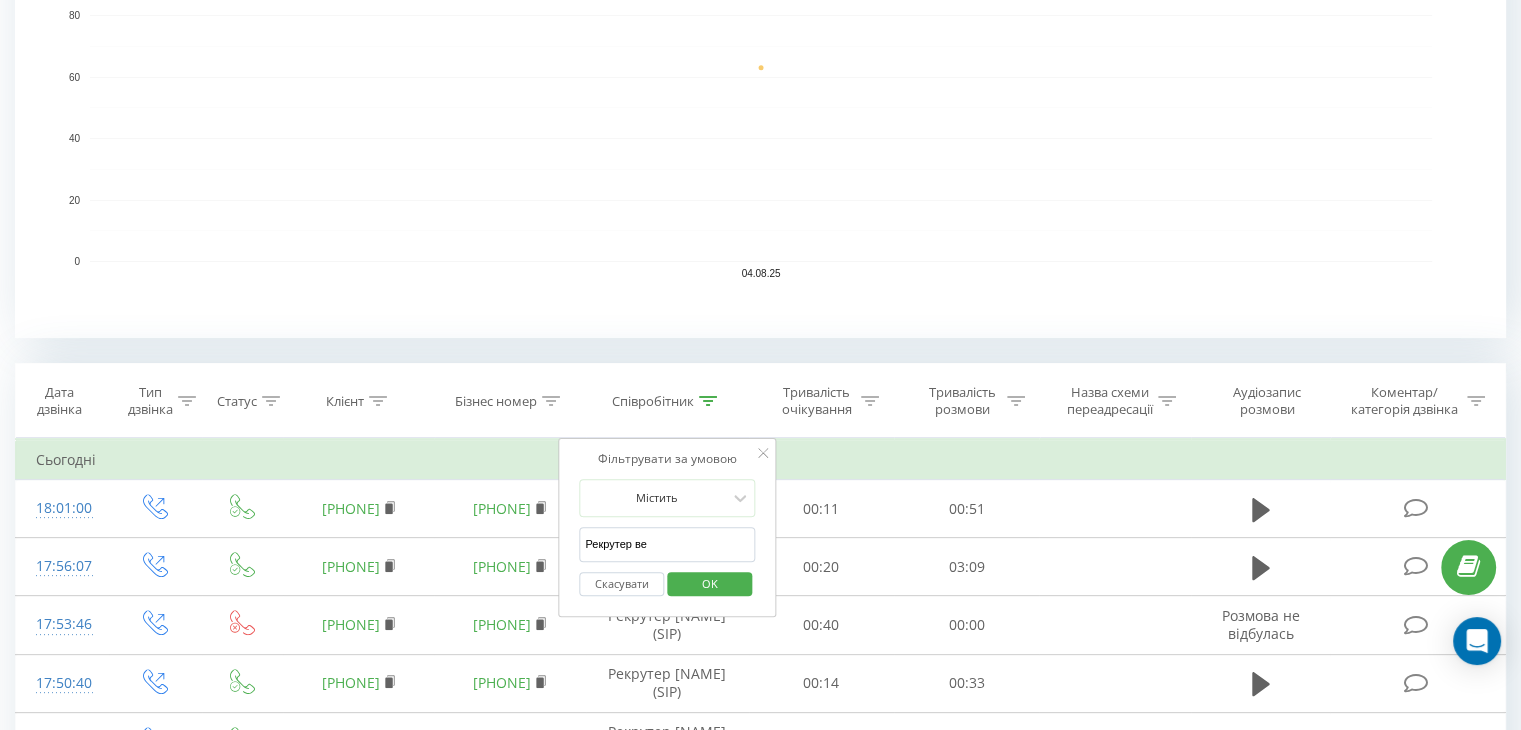 type on "Рекрутер Вероніка" 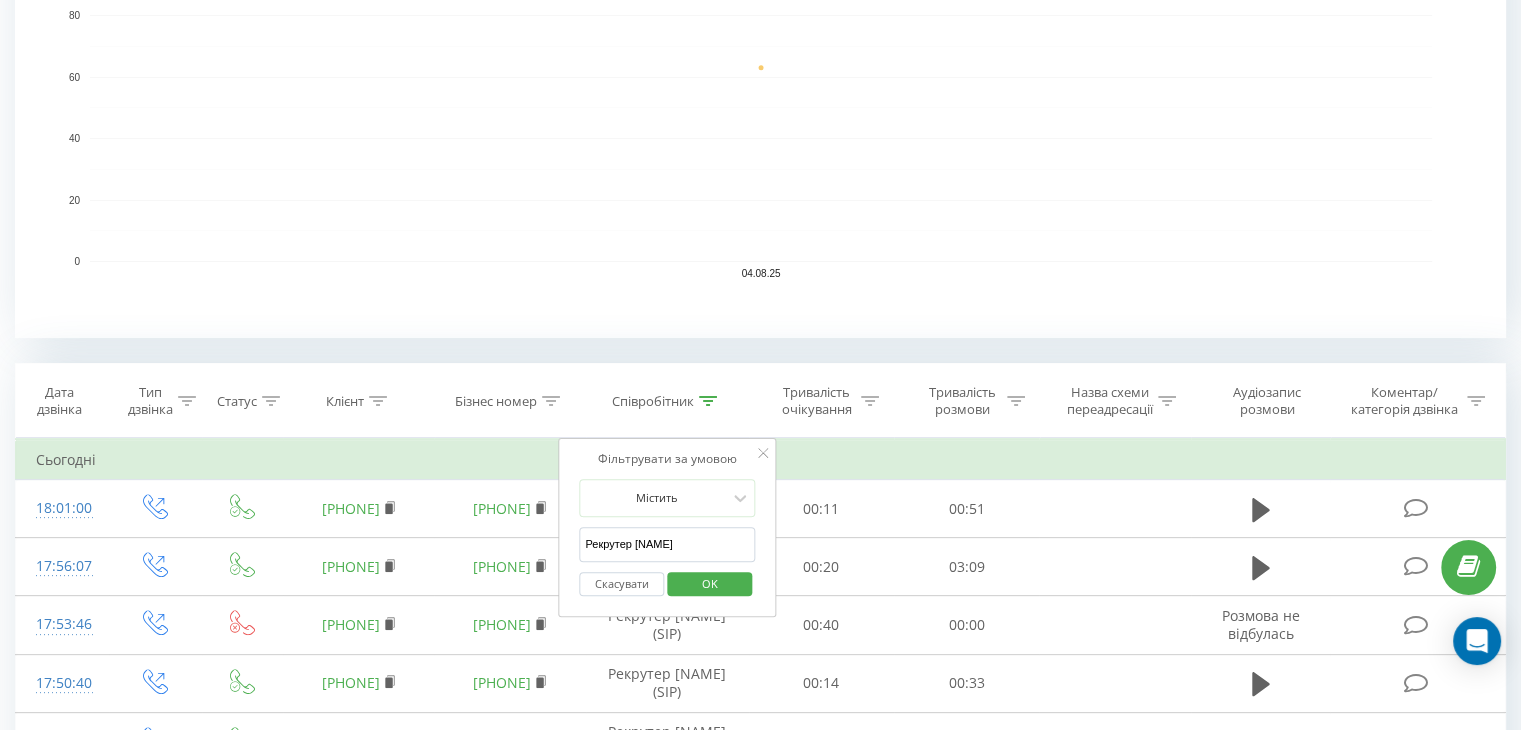 click on "OK" at bounding box center (710, 583) 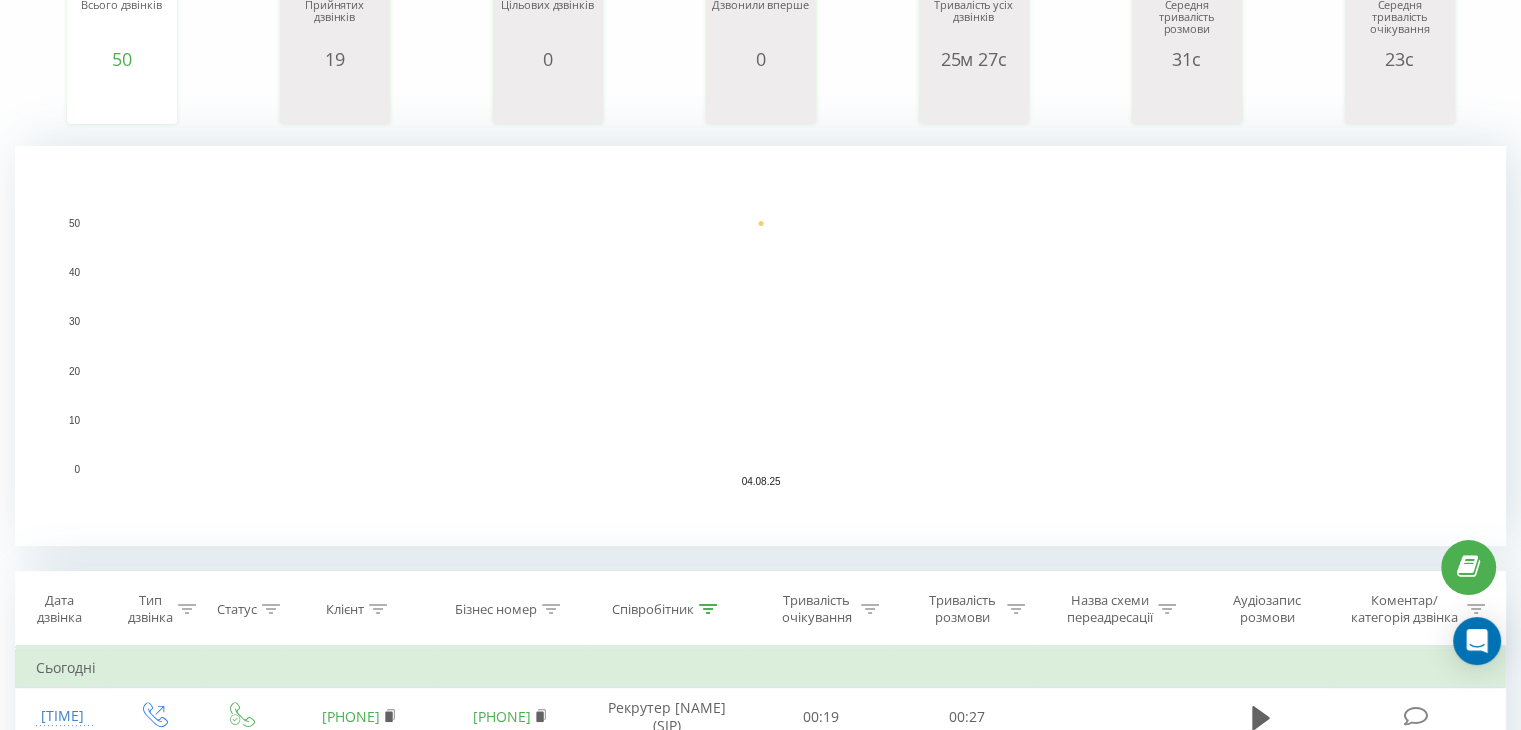 scroll, scrollTop: 500, scrollLeft: 0, axis: vertical 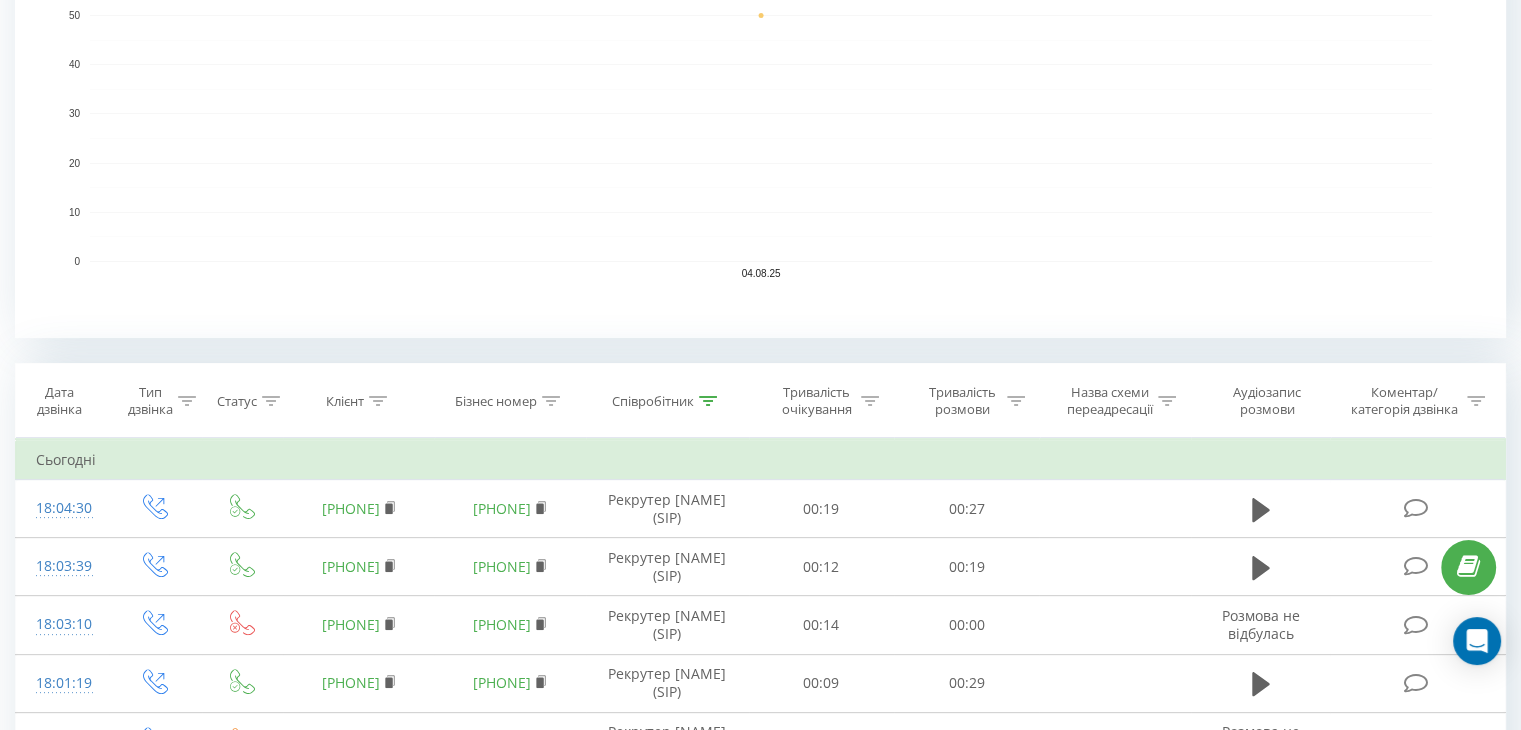 click 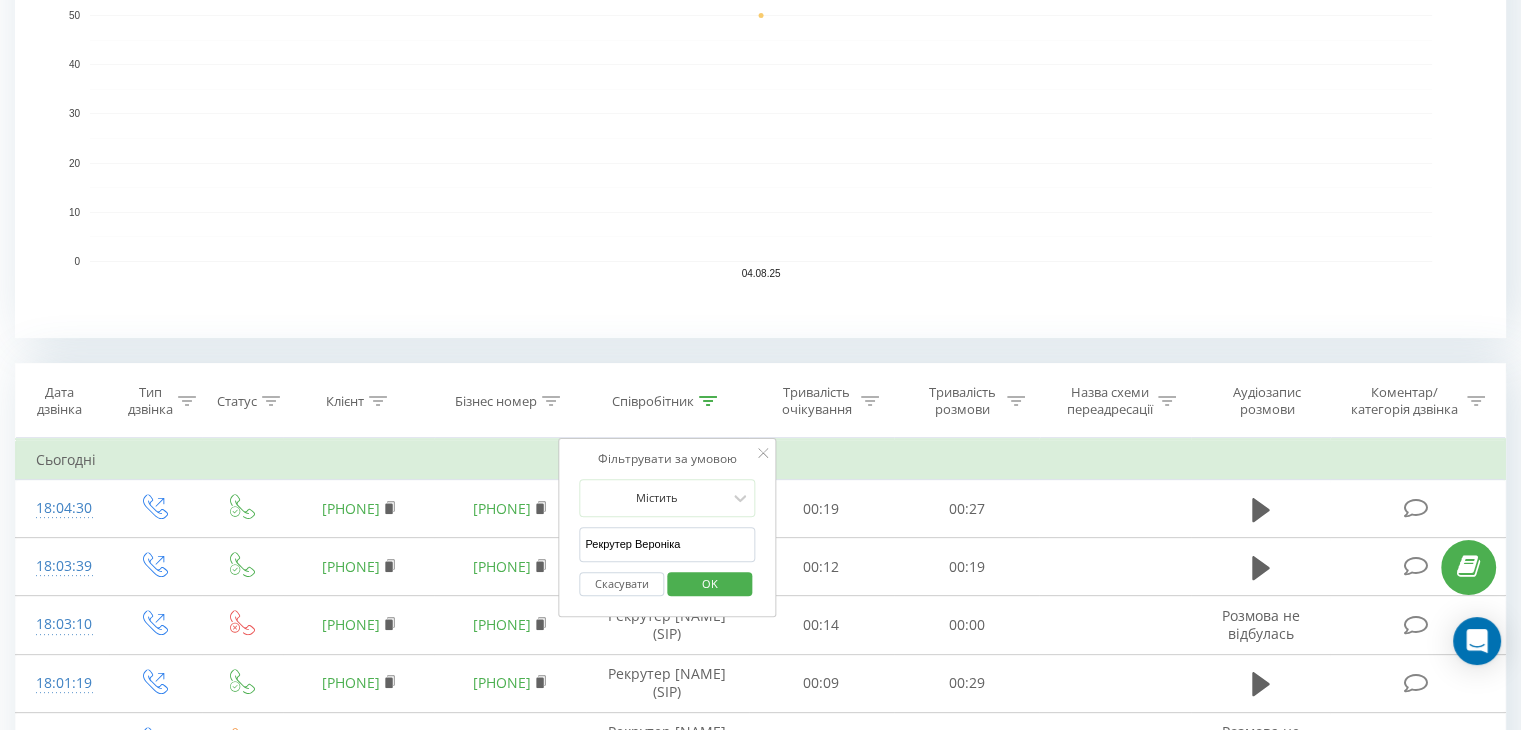 click on "Рекрутер Вероніка" at bounding box center [667, 544] 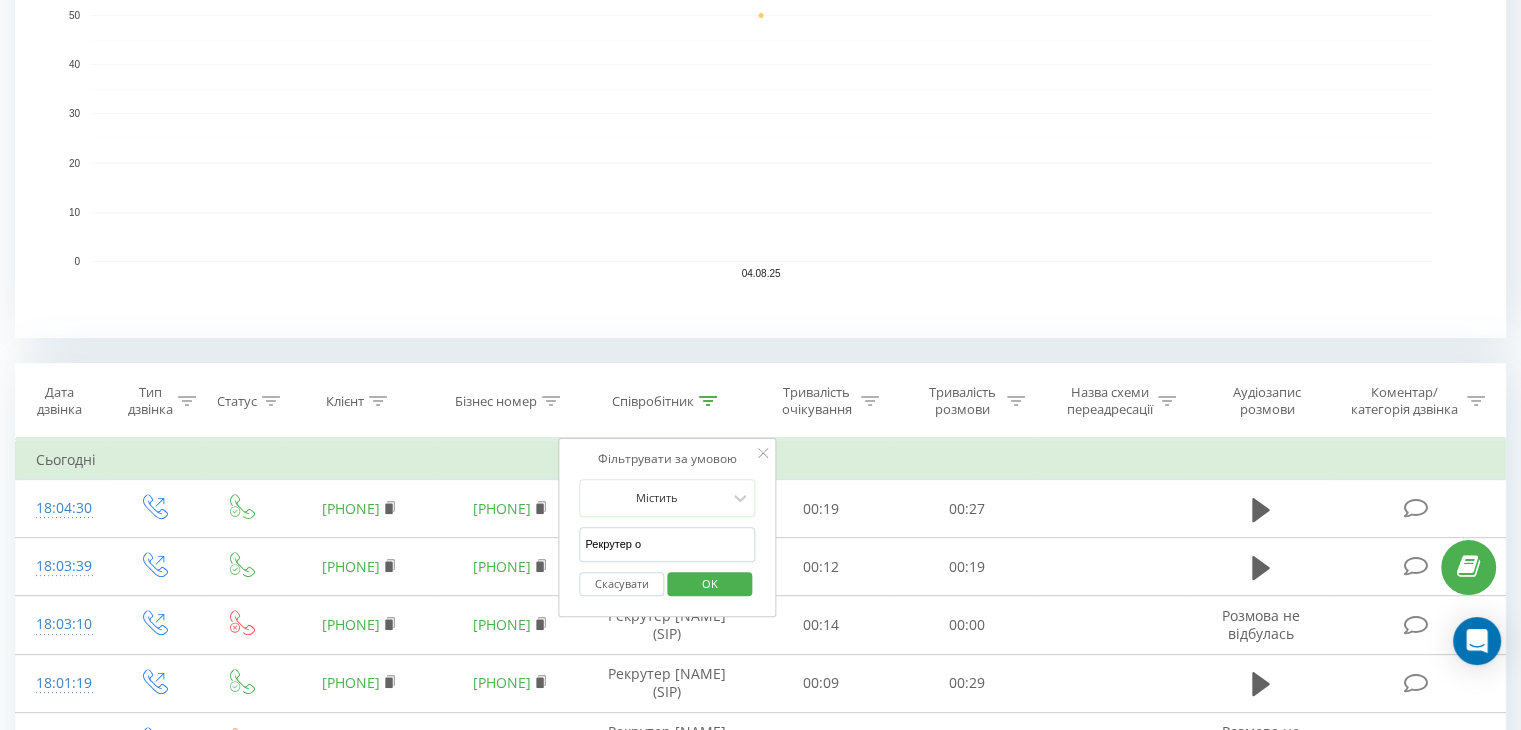 type on "Рекрутер [NAME]" 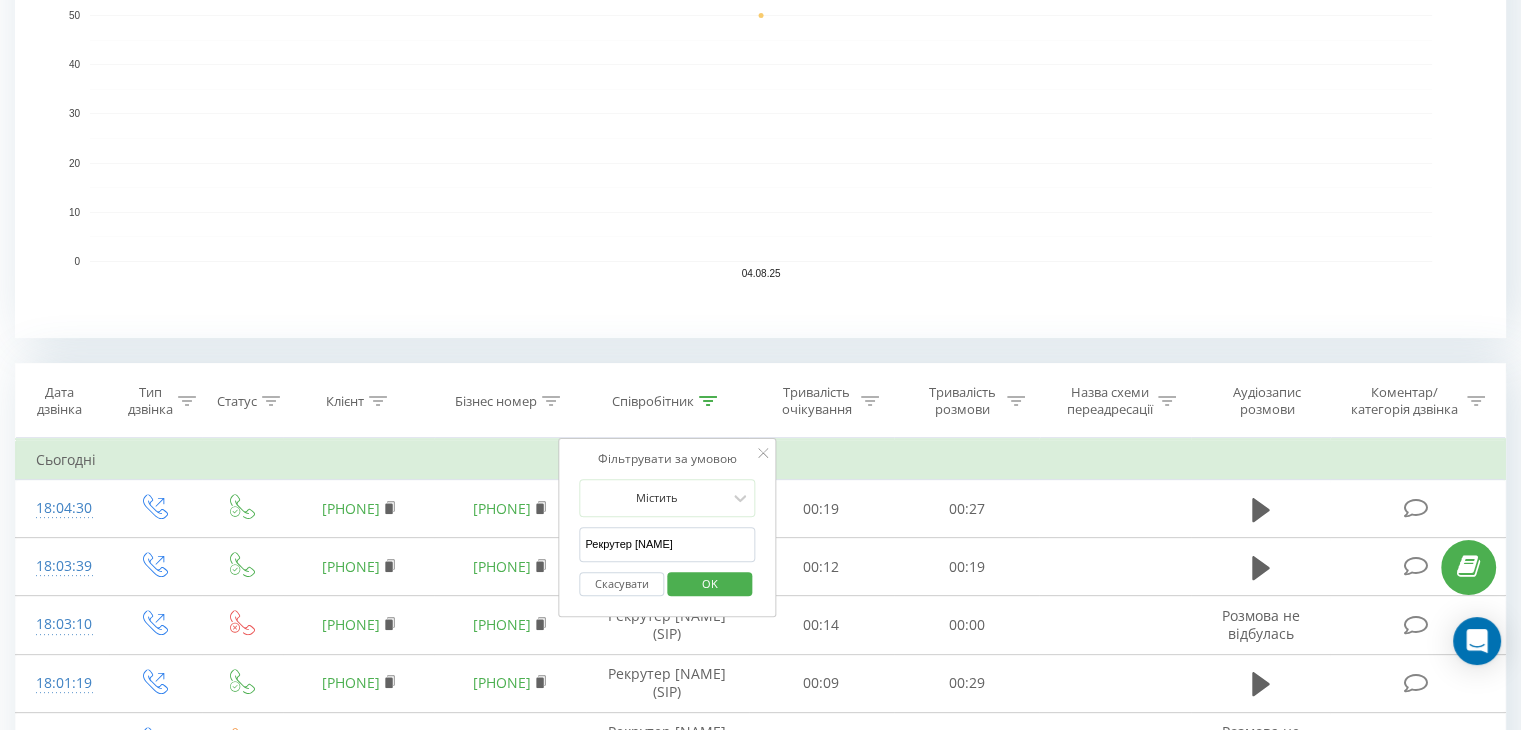click on "OK" at bounding box center [710, 583] 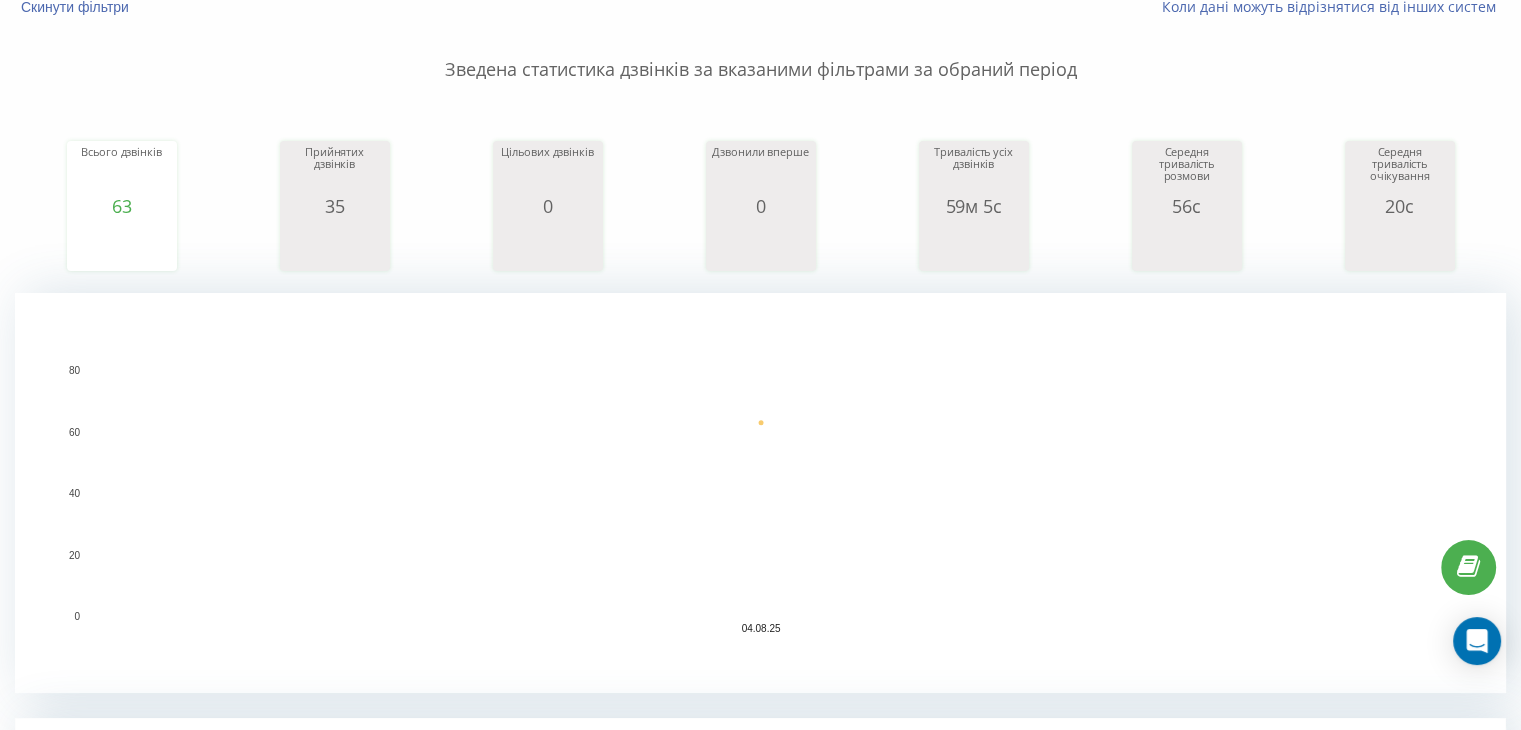 scroll, scrollTop: 0, scrollLeft: 0, axis: both 